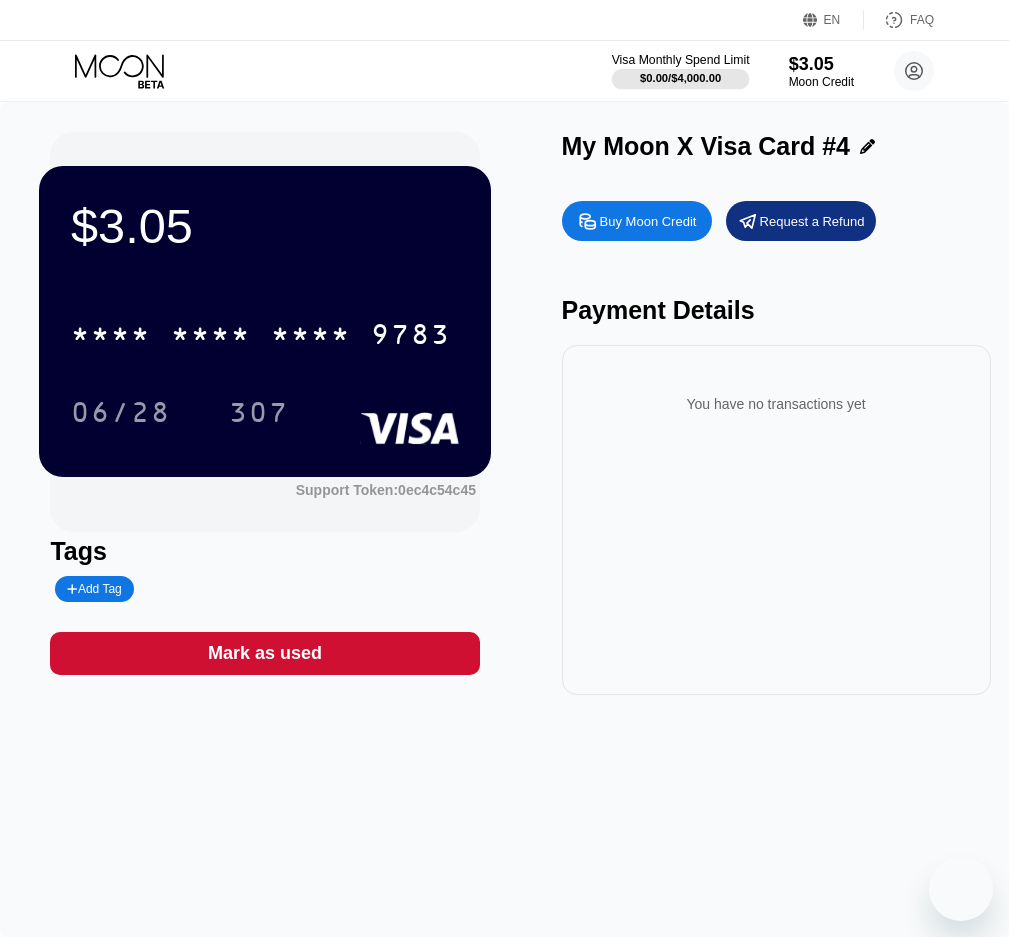 scroll, scrollTop: 0, scrollLeft: 0, axis: both 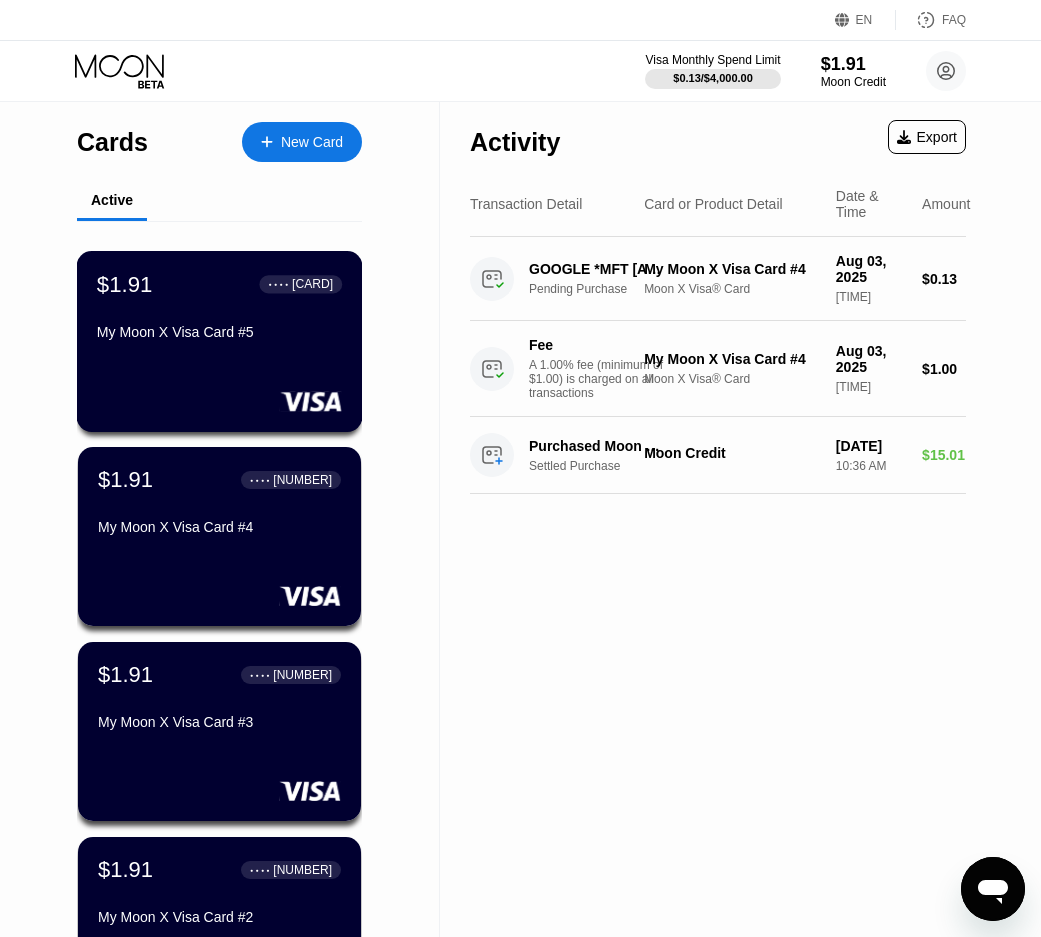 click on "My Moon X Visa Card #5" at bounding box center [219, 332] 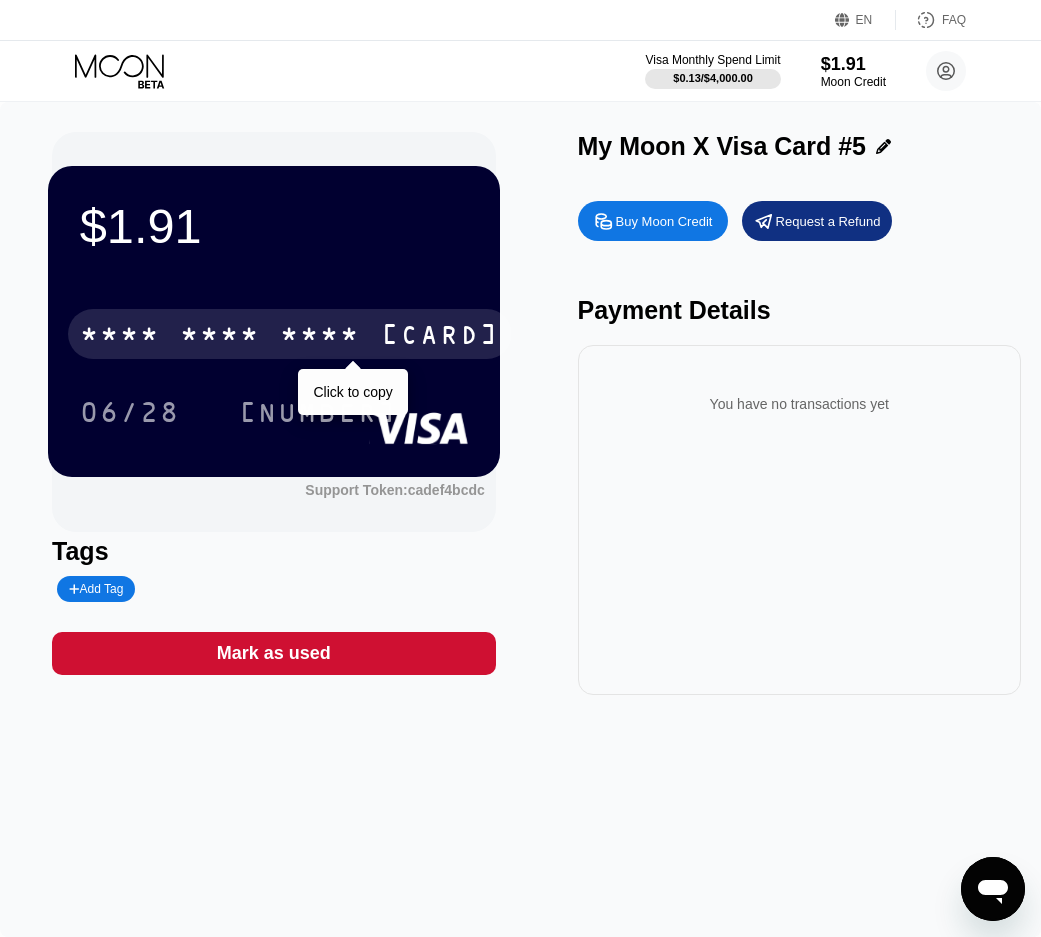 click on "* * * *" at bounding box center [320, 337] 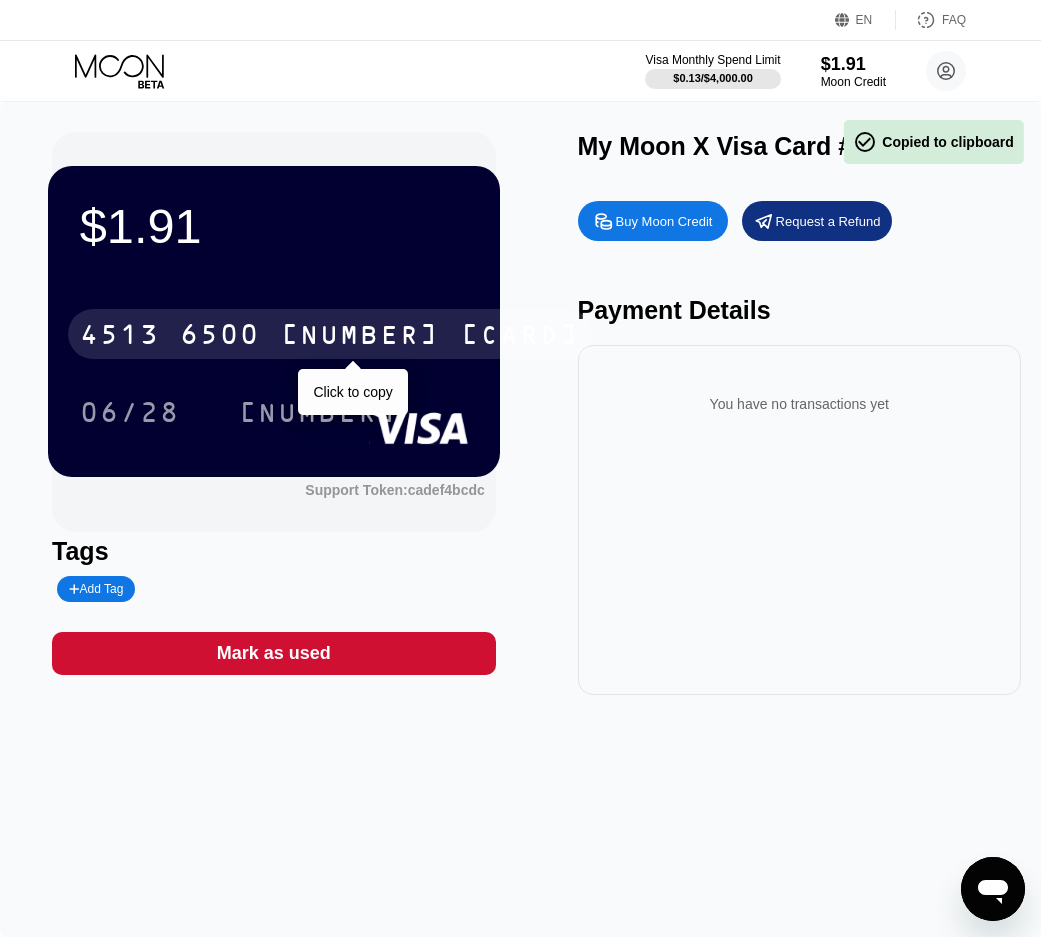 click on "2372" at bounding box center [360, 337] 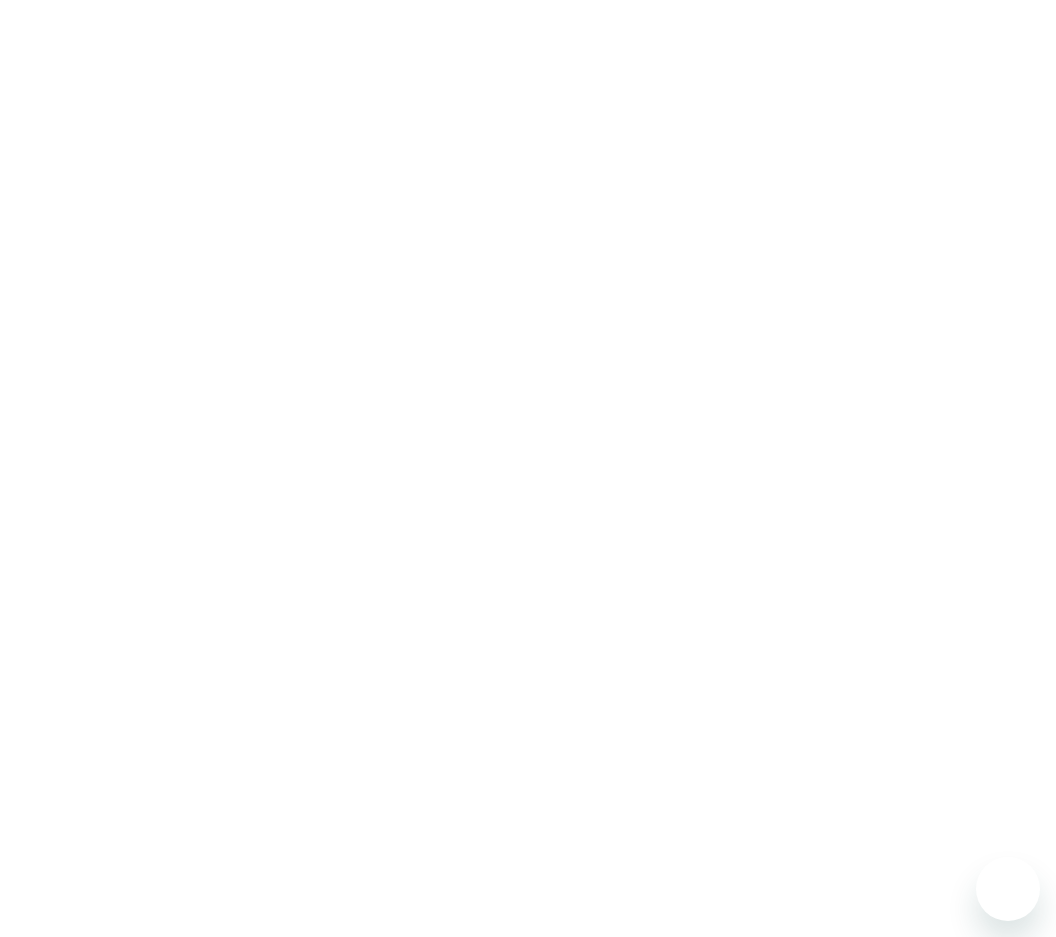 scroll, scrollTop: 0, scrollLeft: 0, axis: both 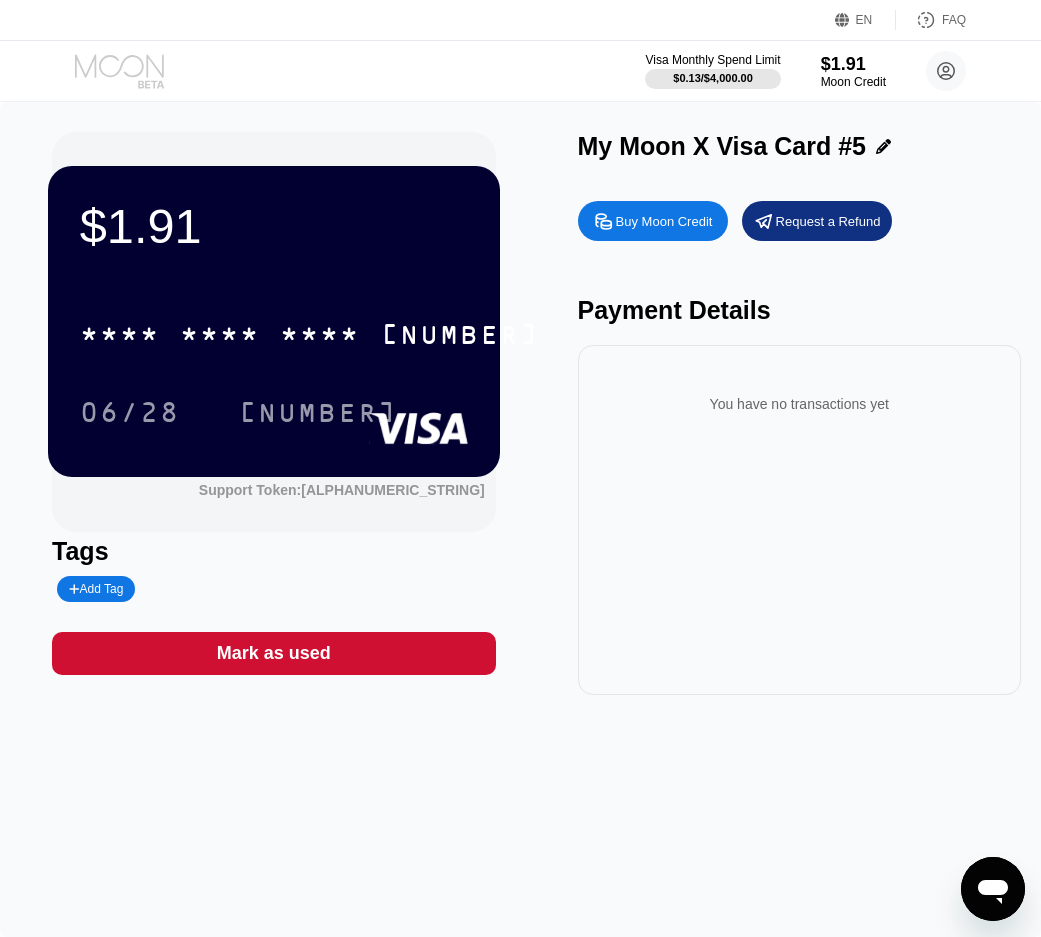 click 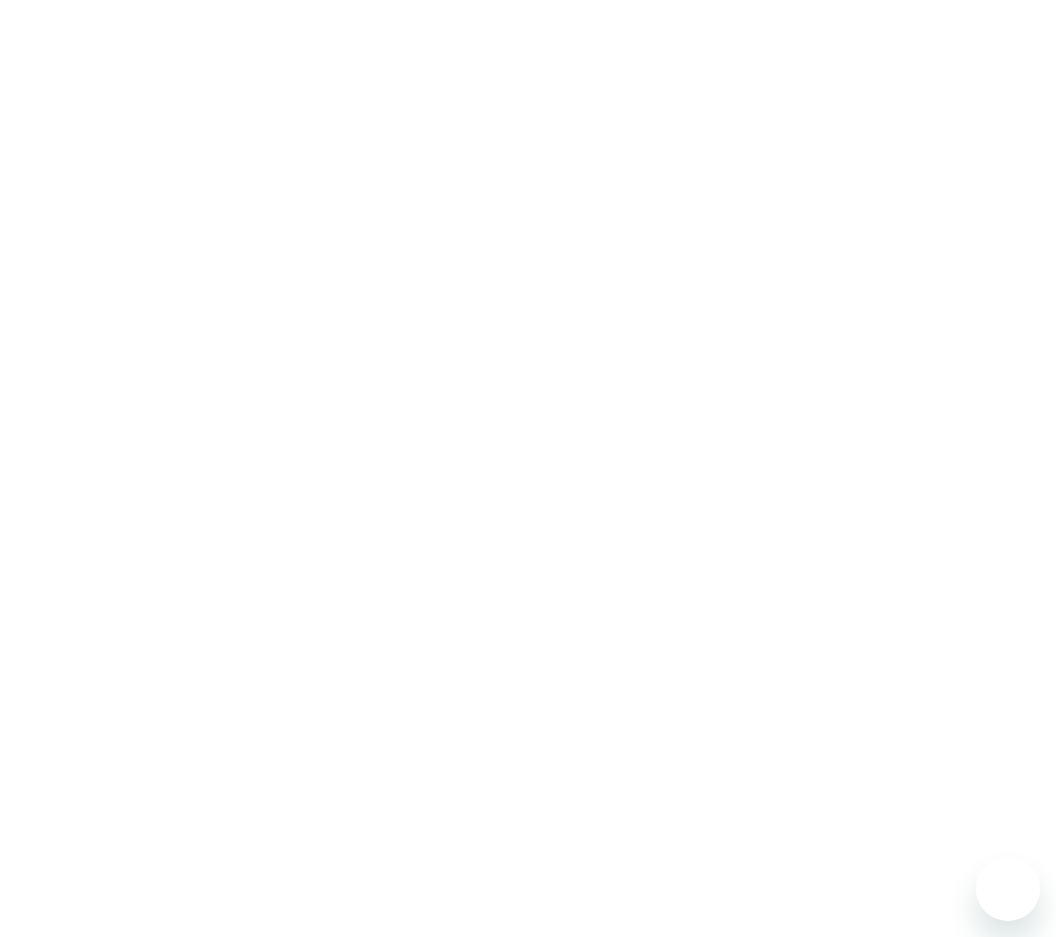 scroll, scrollTop: 0, scrollLeft: 0, axis: both 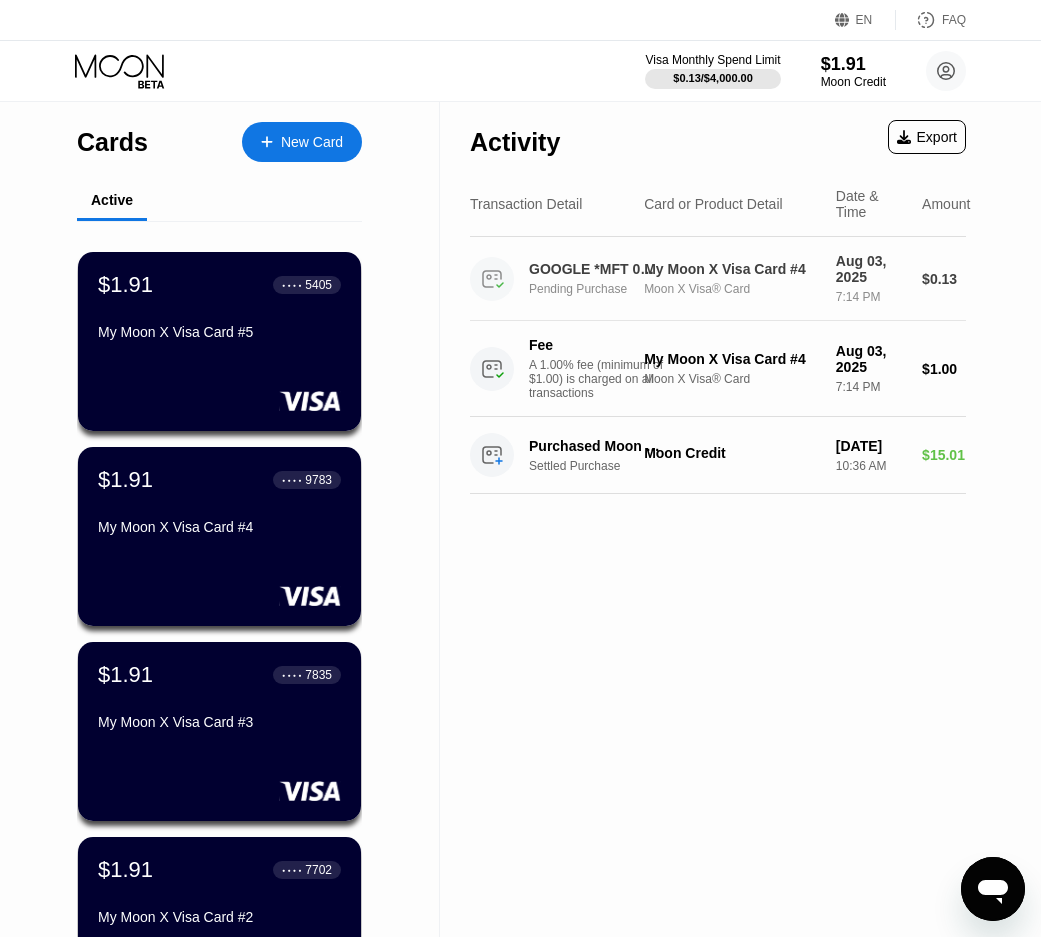 click on "My Moon X Visa Card #4 Moon X Visa® Card" at bounding box center [732, 278] 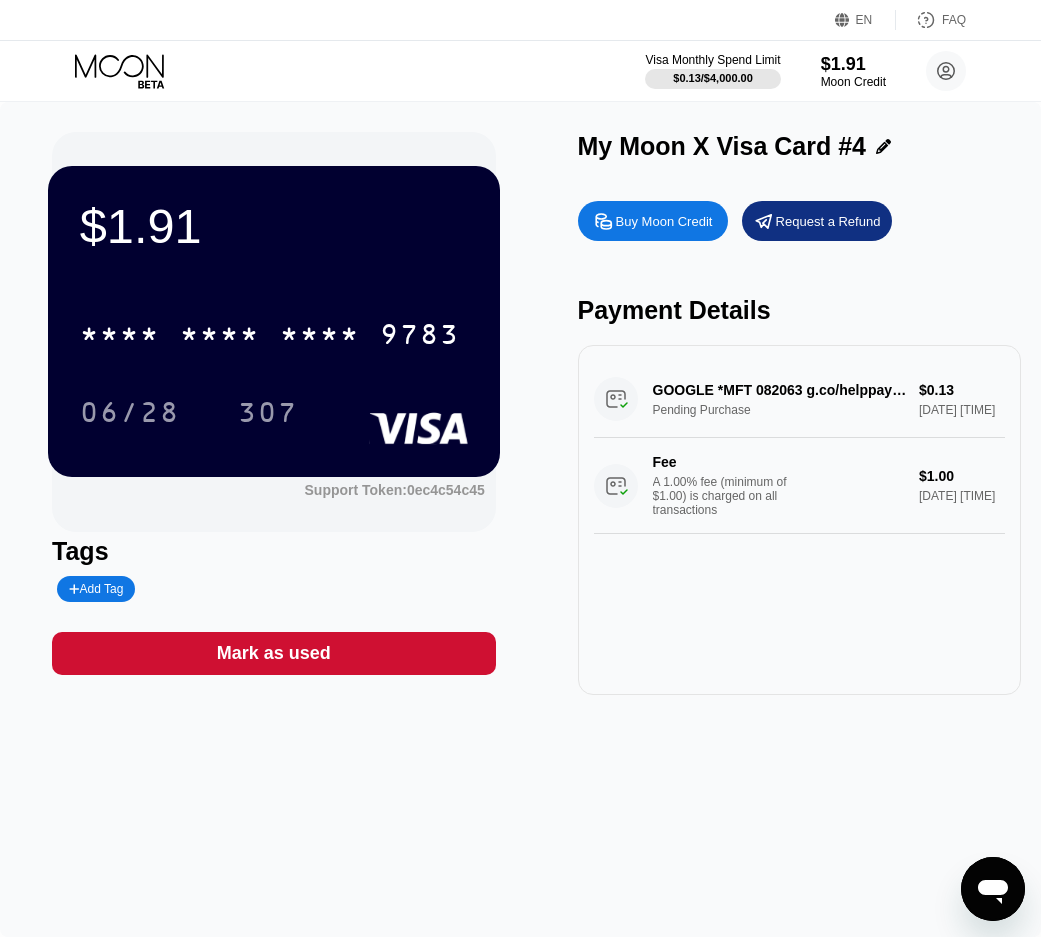 click on "$1.00" at bounding box center [962, 476] 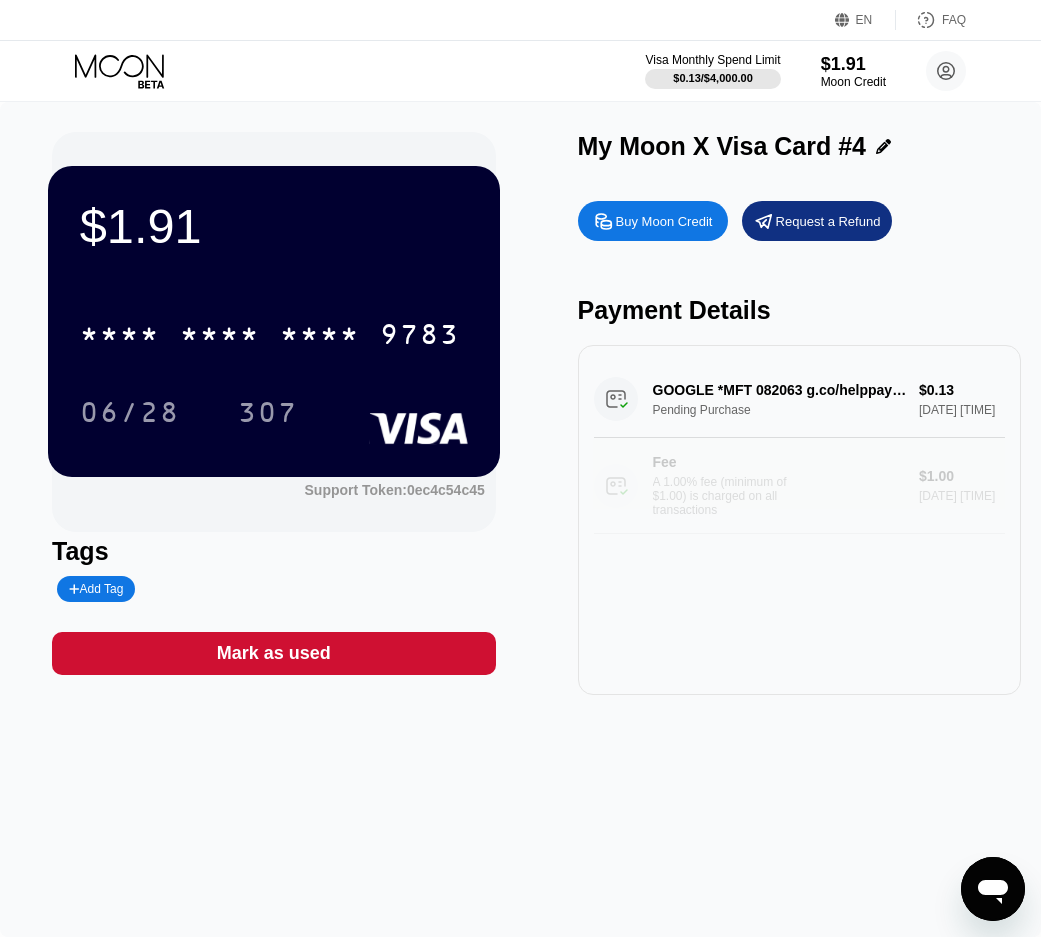 click on "Fee" at bounding box center (723, 462) 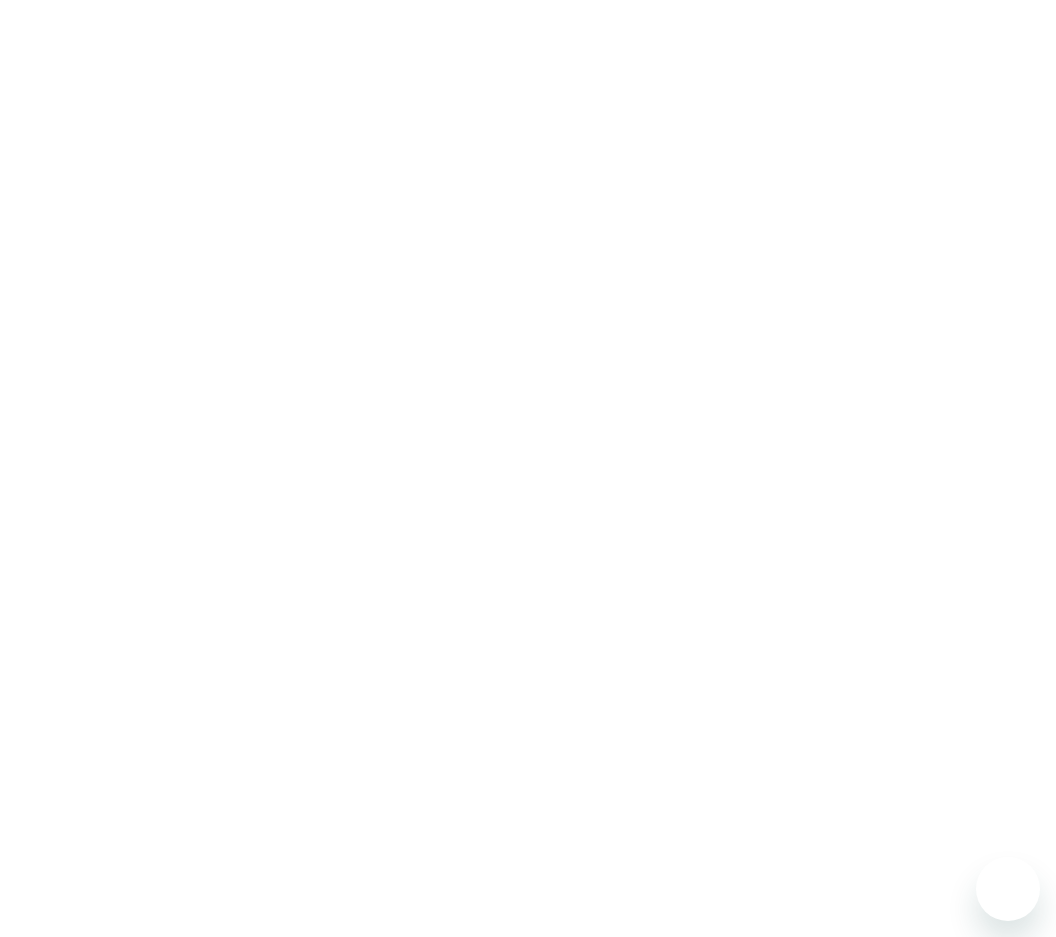 scroll, scrollTop: 0, scrollLeft: 0, axis: both 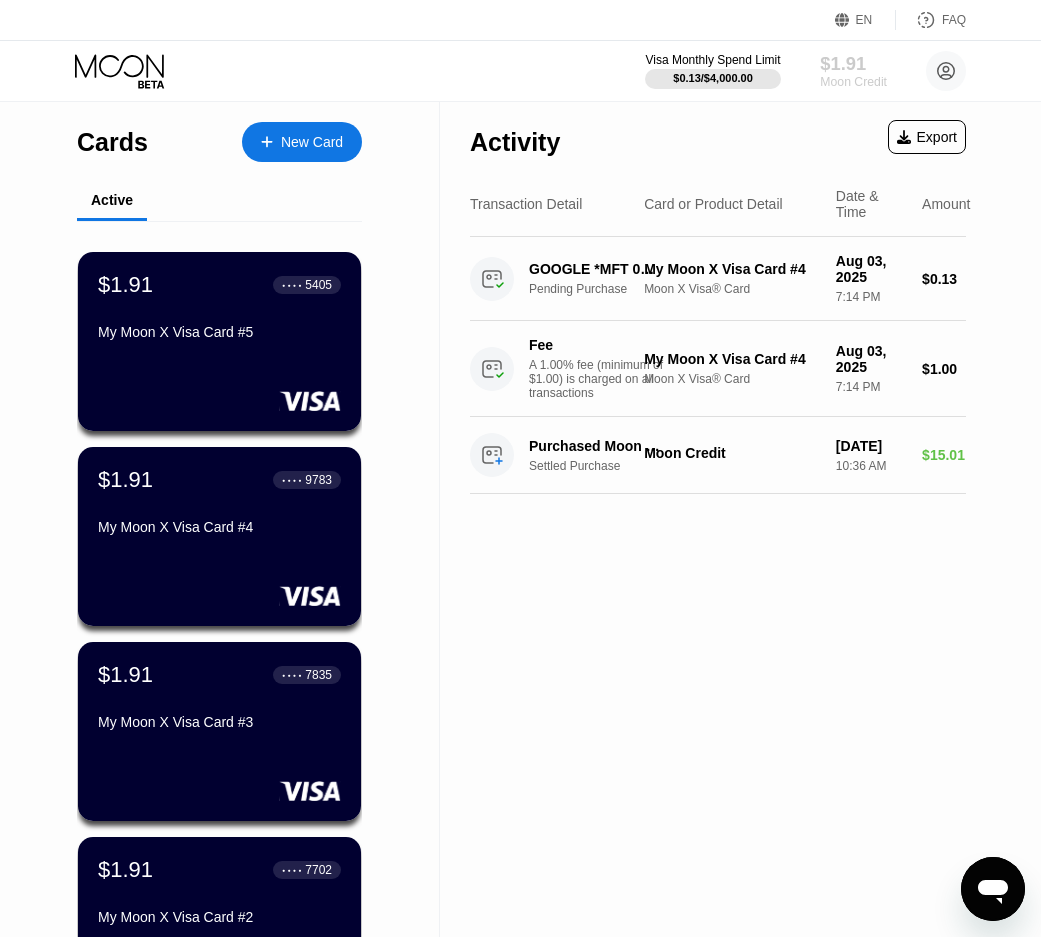 click on "$1.91" at bounding box center [853, 63] 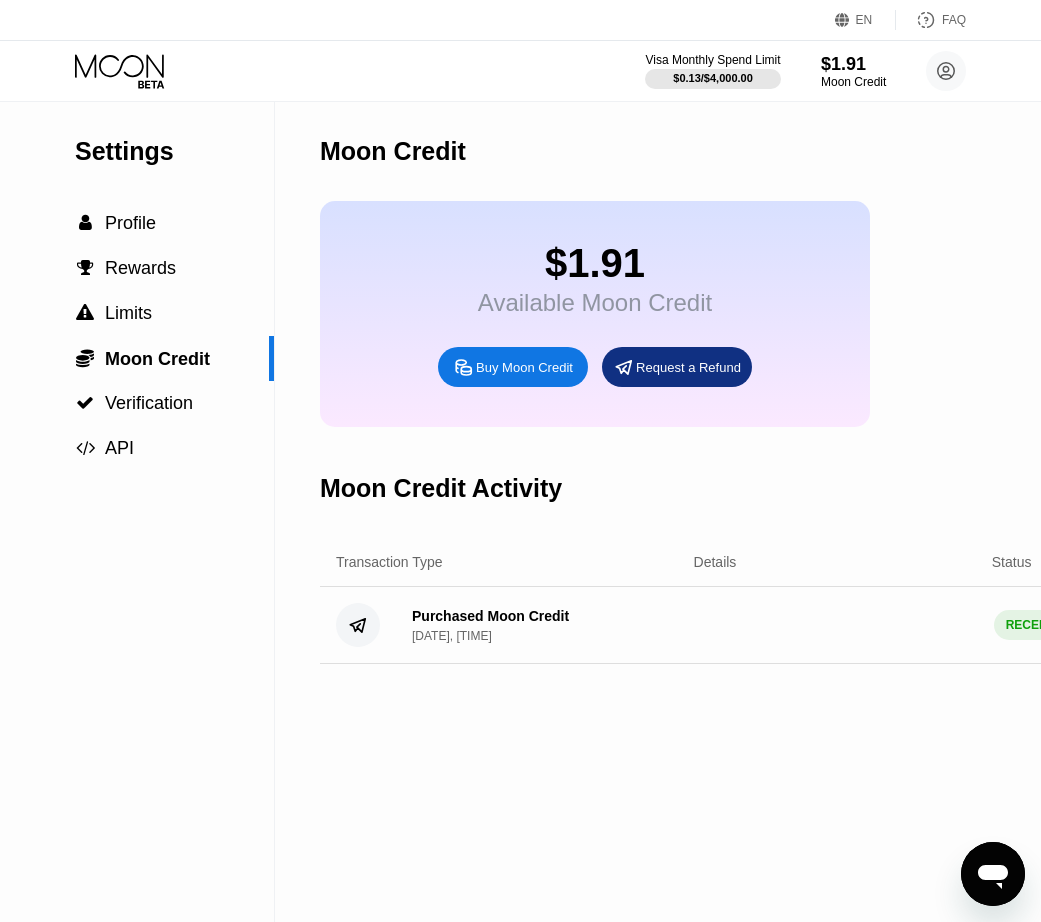 click on "Available Moon Credit" at bounding box center (595, 303) 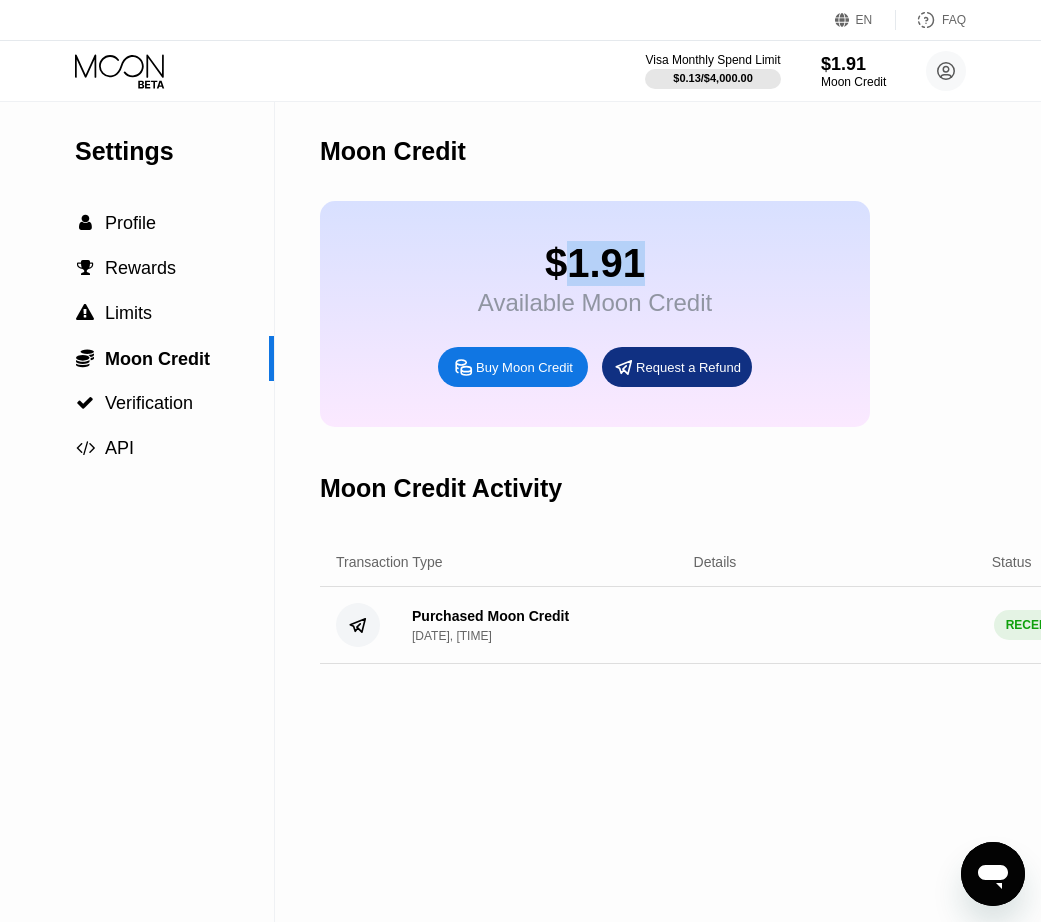 click on "$1.91" at bounding box center [595, 263] 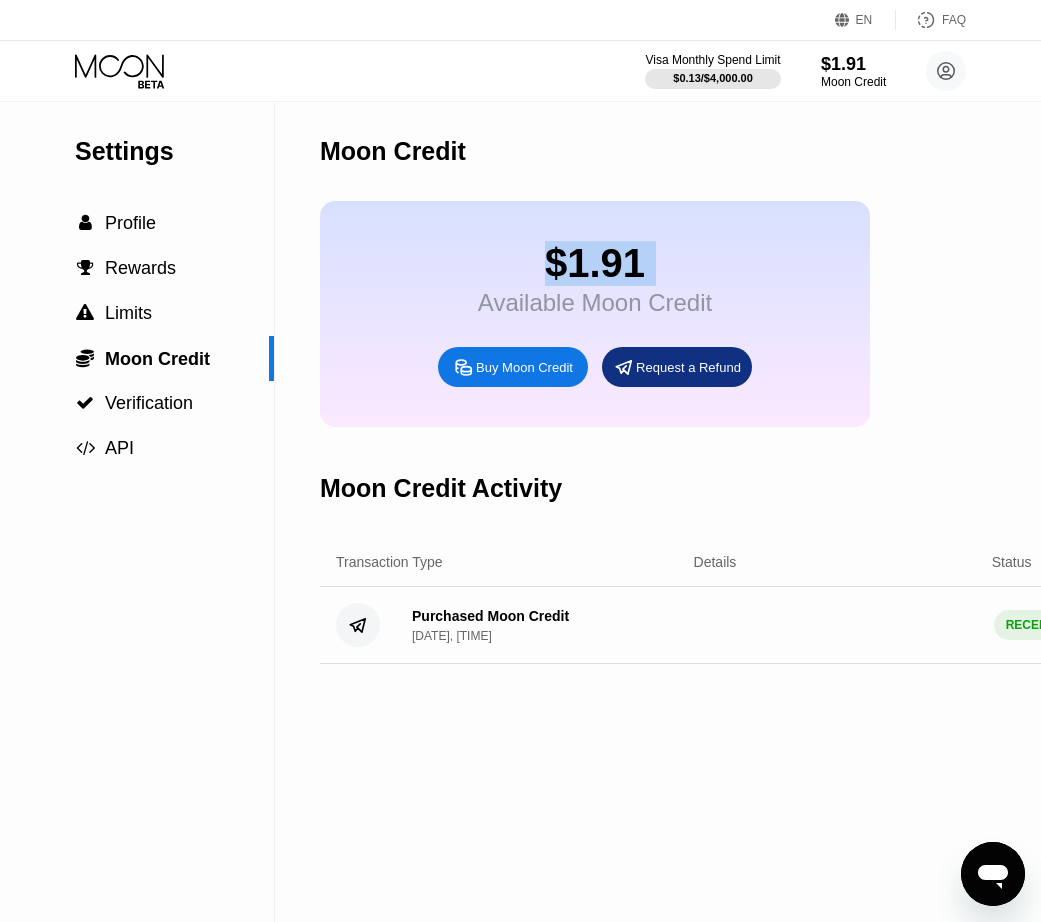 click on "$1.91" at bounding box center (595, 263) 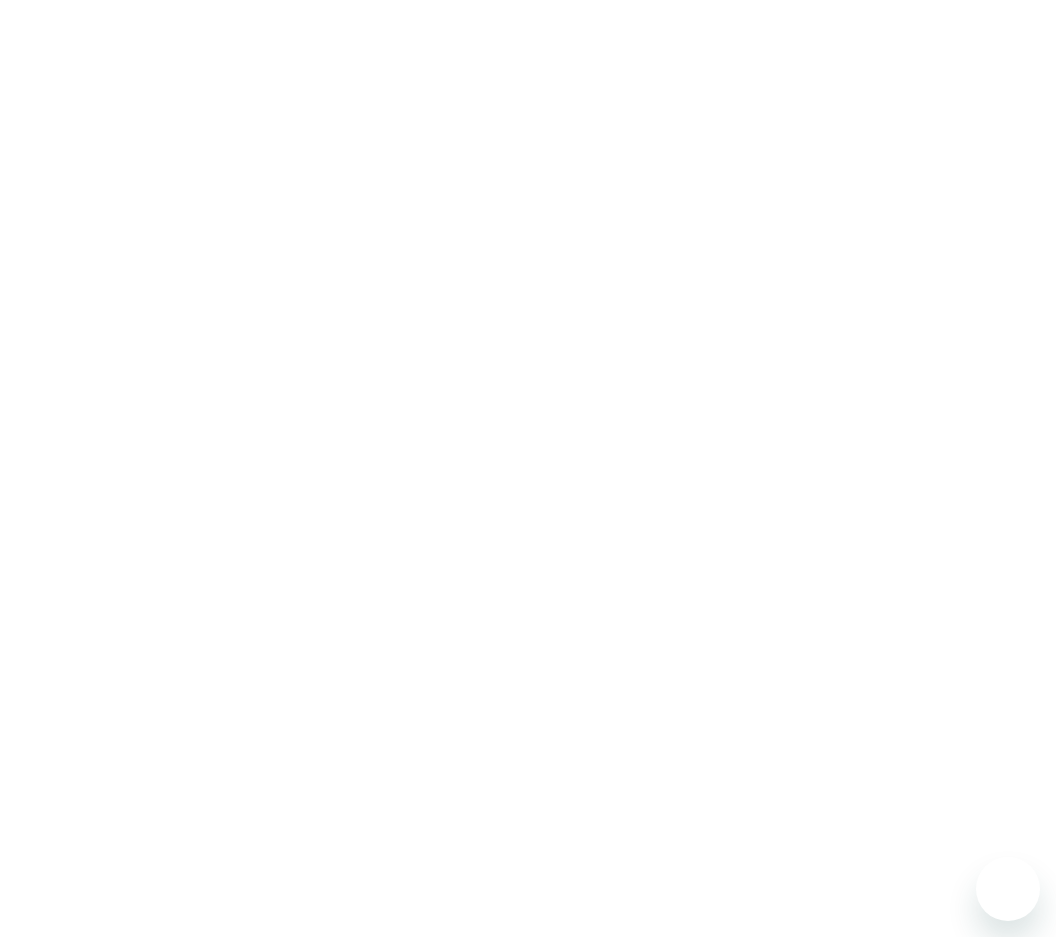 scroll, scrollTop: 0, scrollLeft: 0, axis: both 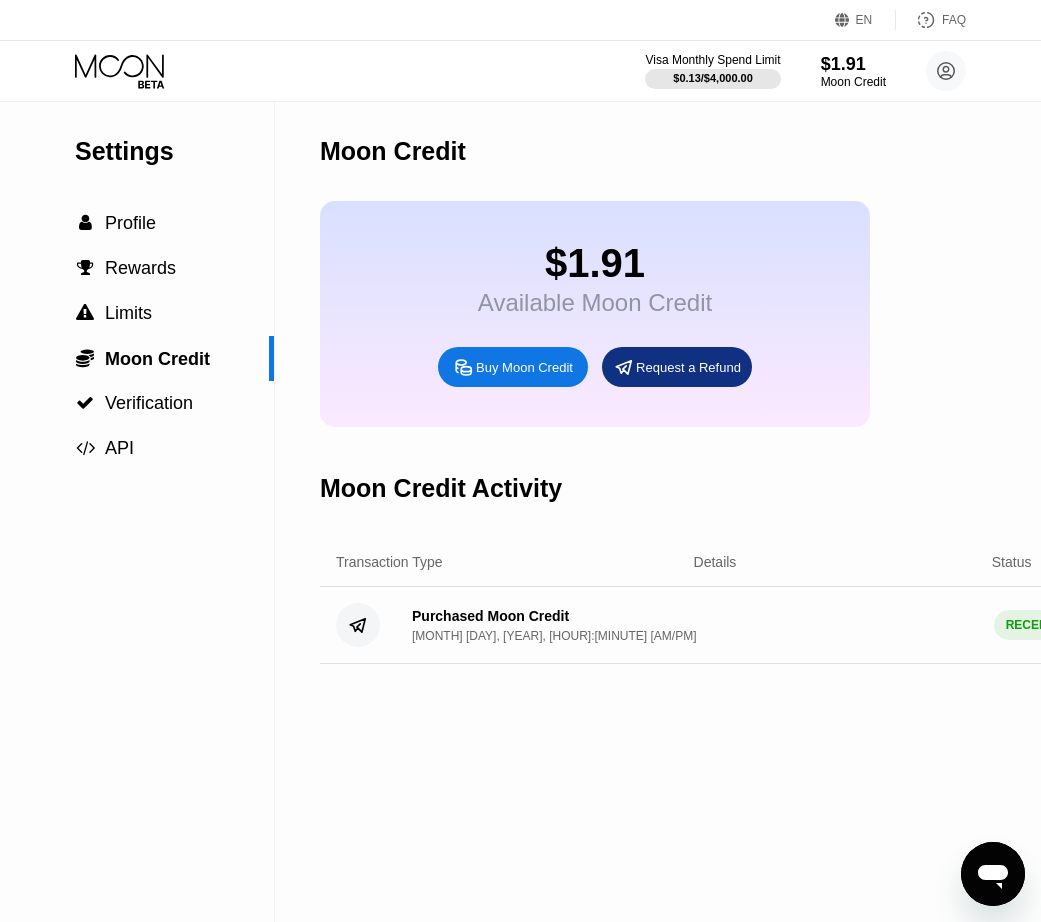 drag, startPoint x: 467, startPoint y: 240, endPoint x: 682, endPoint y: 360, distance: 246.22145 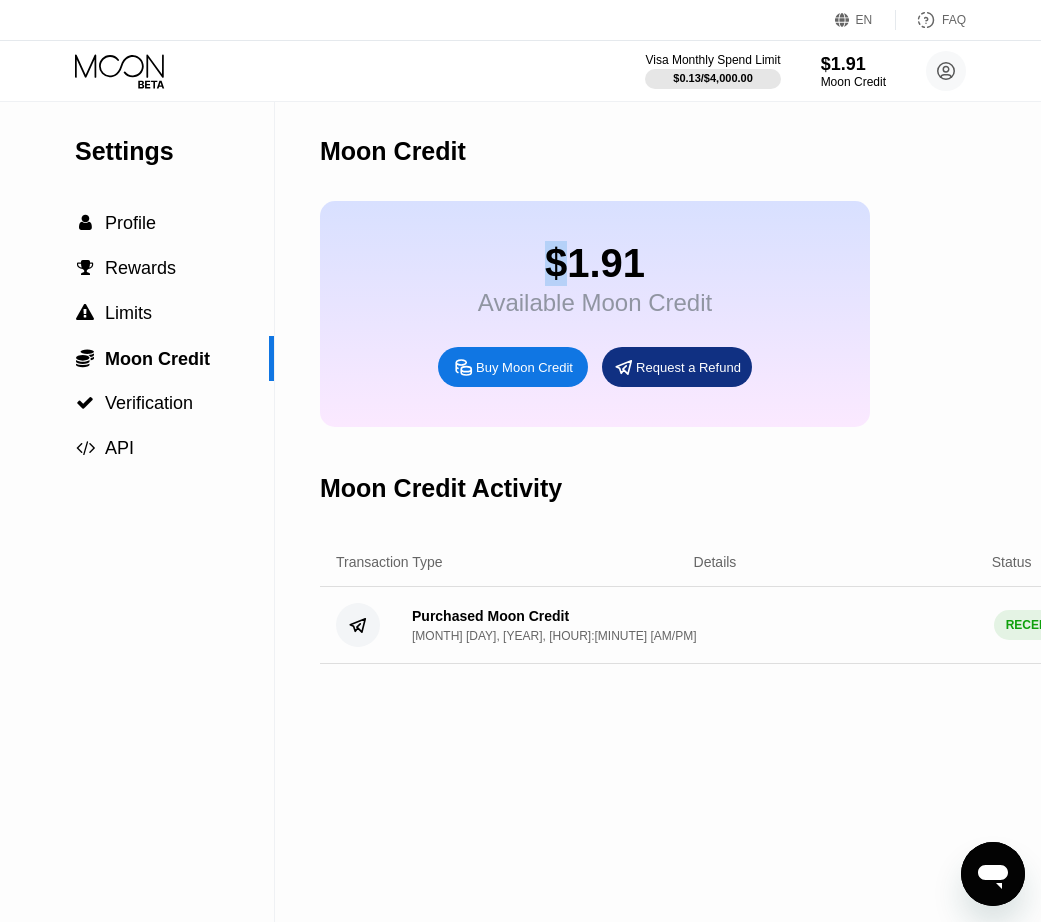 drag, startPoint x: 547, startPoint y: 267, endPoint x: 526, endPoint y: 253, distance: 25.23886 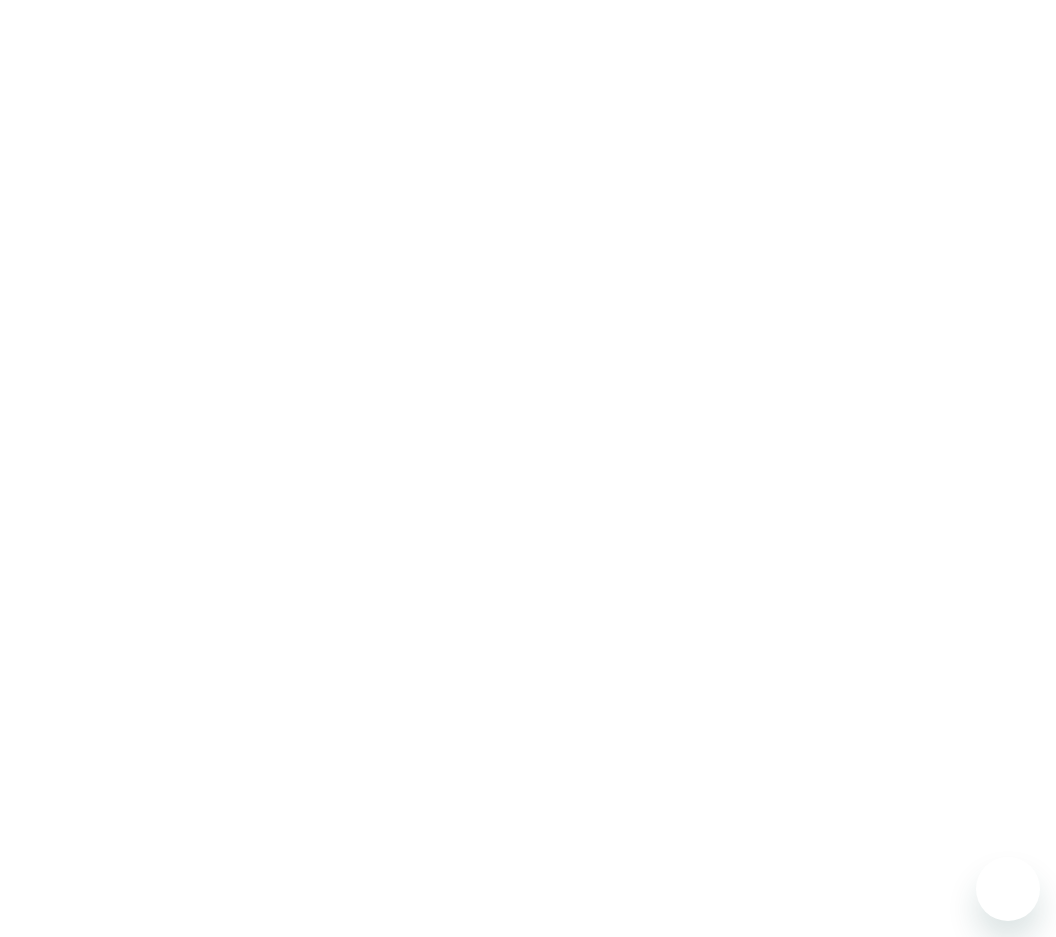 scroll, scrollTop: 0, scrollLeft: 0, axis: both 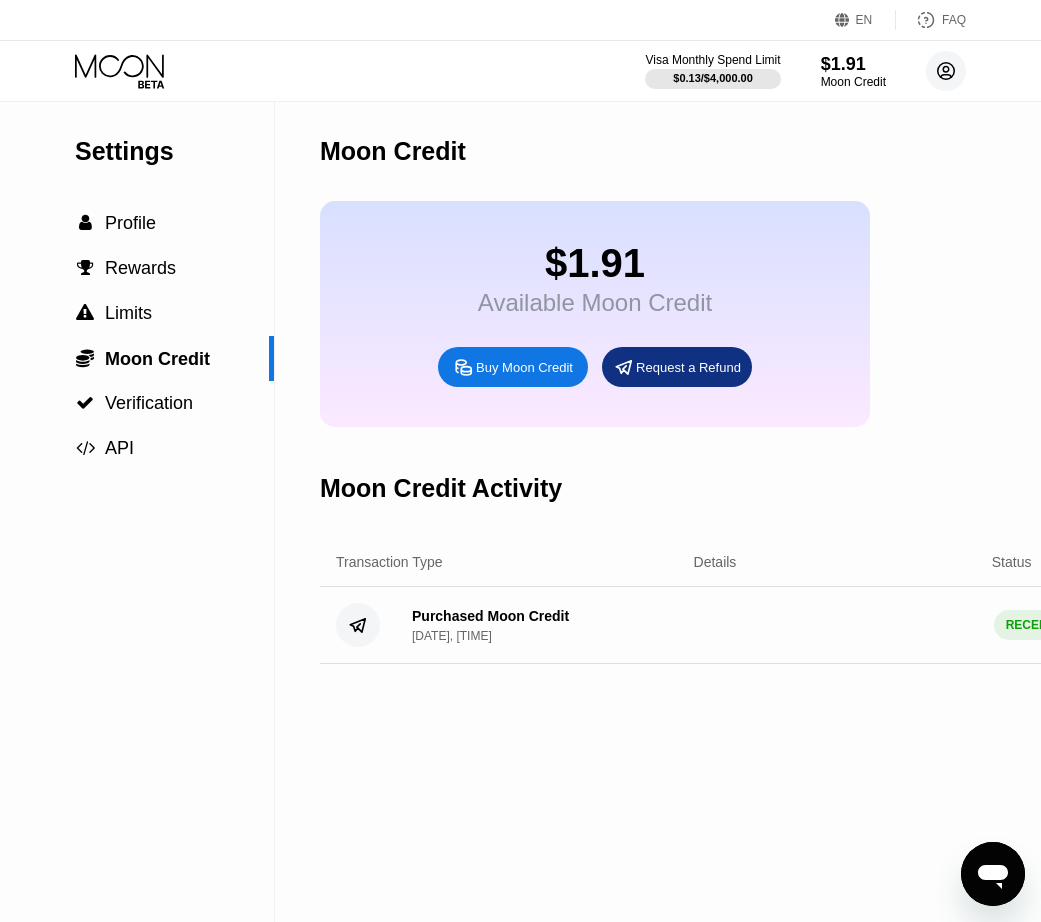 click 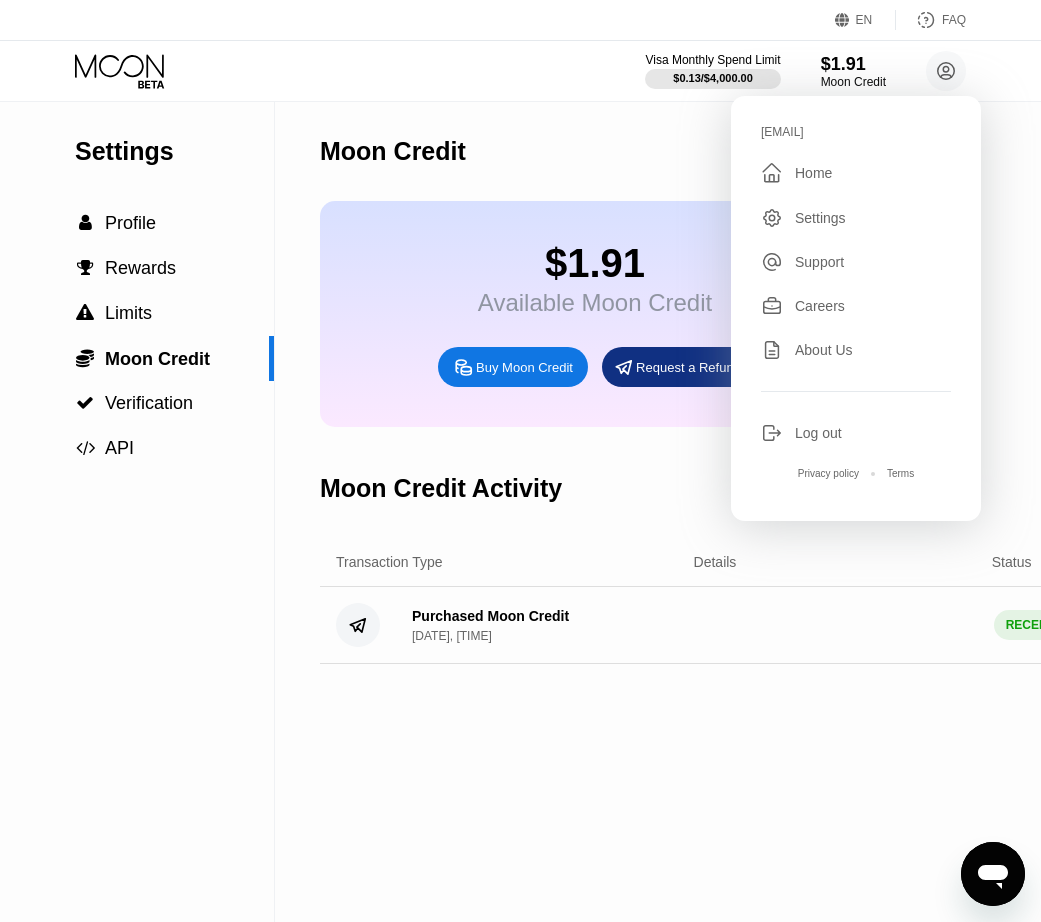 click on "Log out" at bounding box center [818, 433] 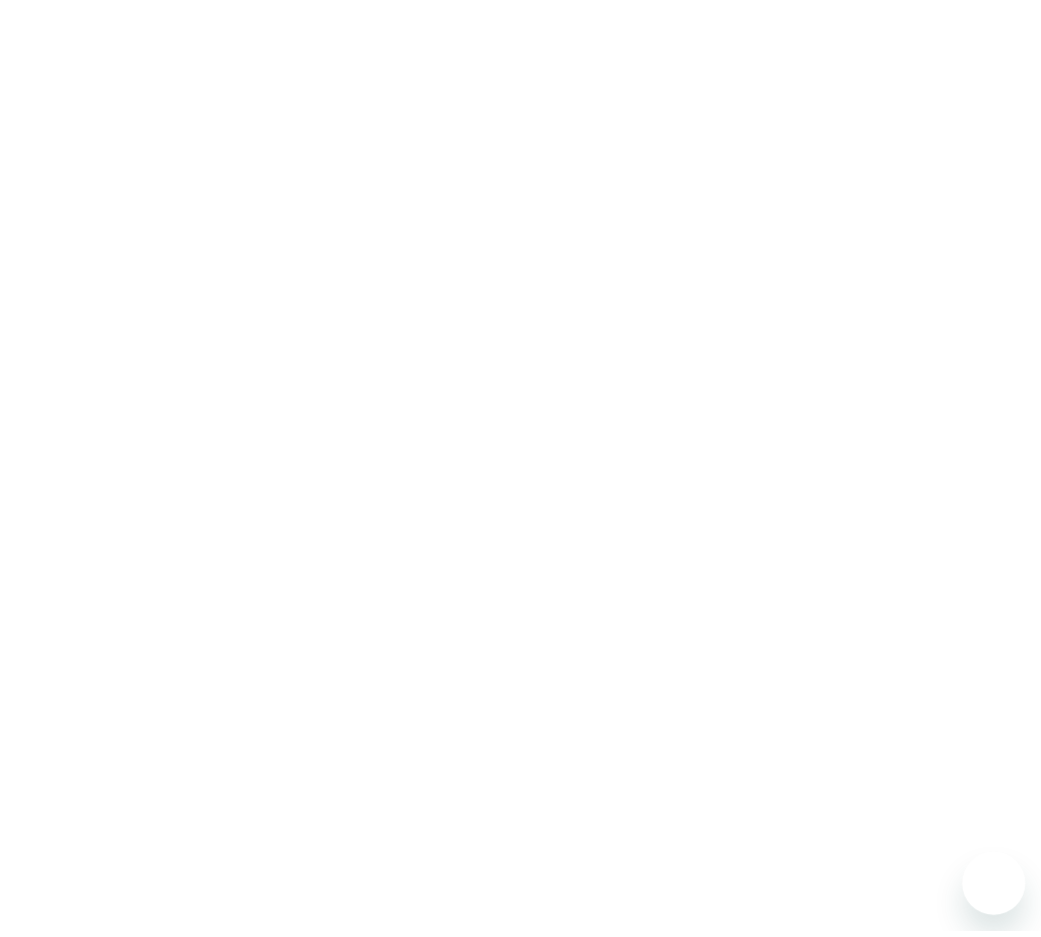 scroll, scrollTop: 0, scrollLeft: 0, axis: both 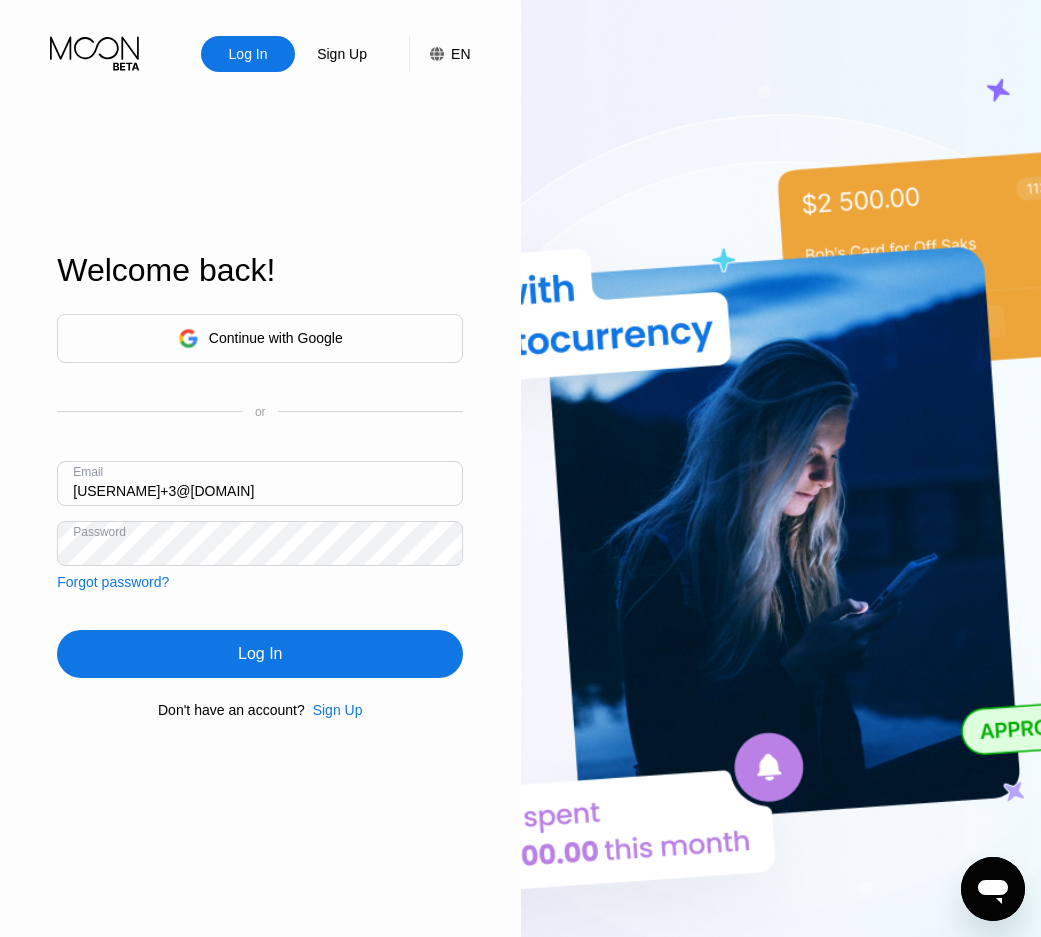 click on "[USERNAME]+3@[DOMAIN]" at bounding box center (260, 483) 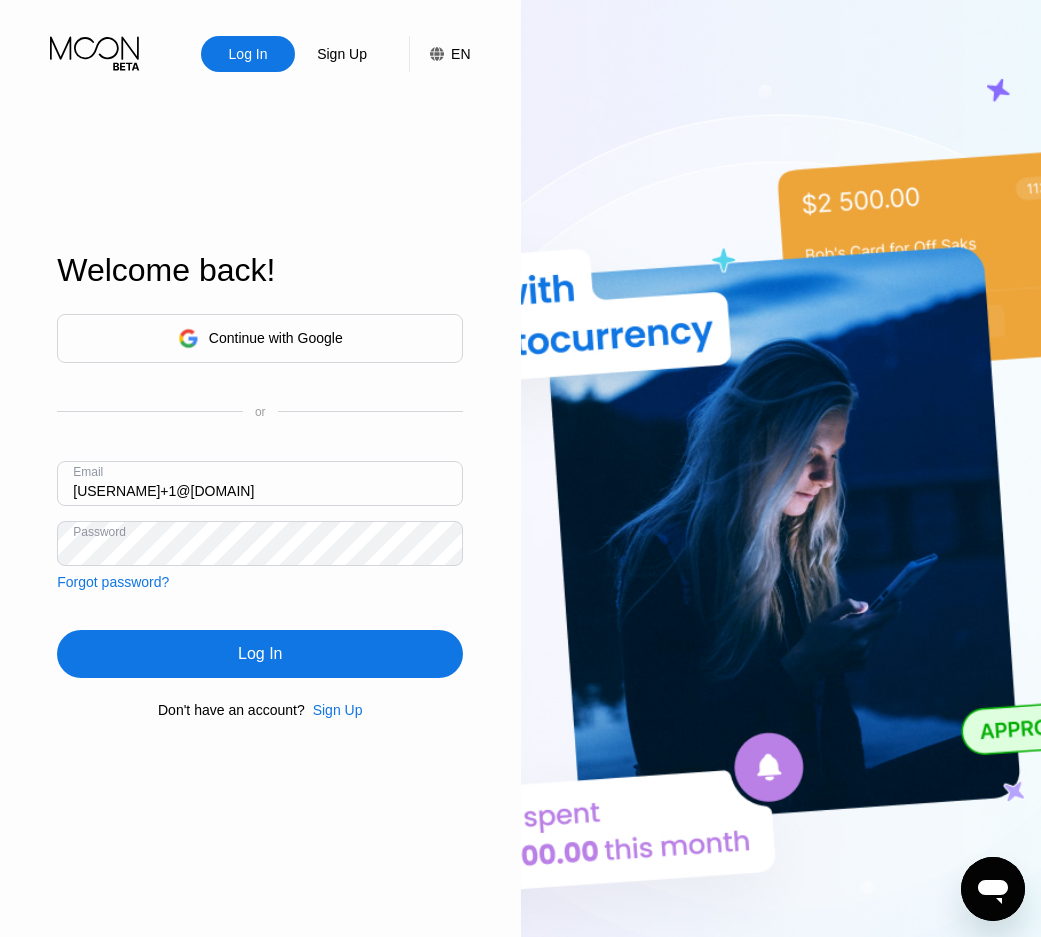 type on "[USERNAME]+1@[DOMAIN]" 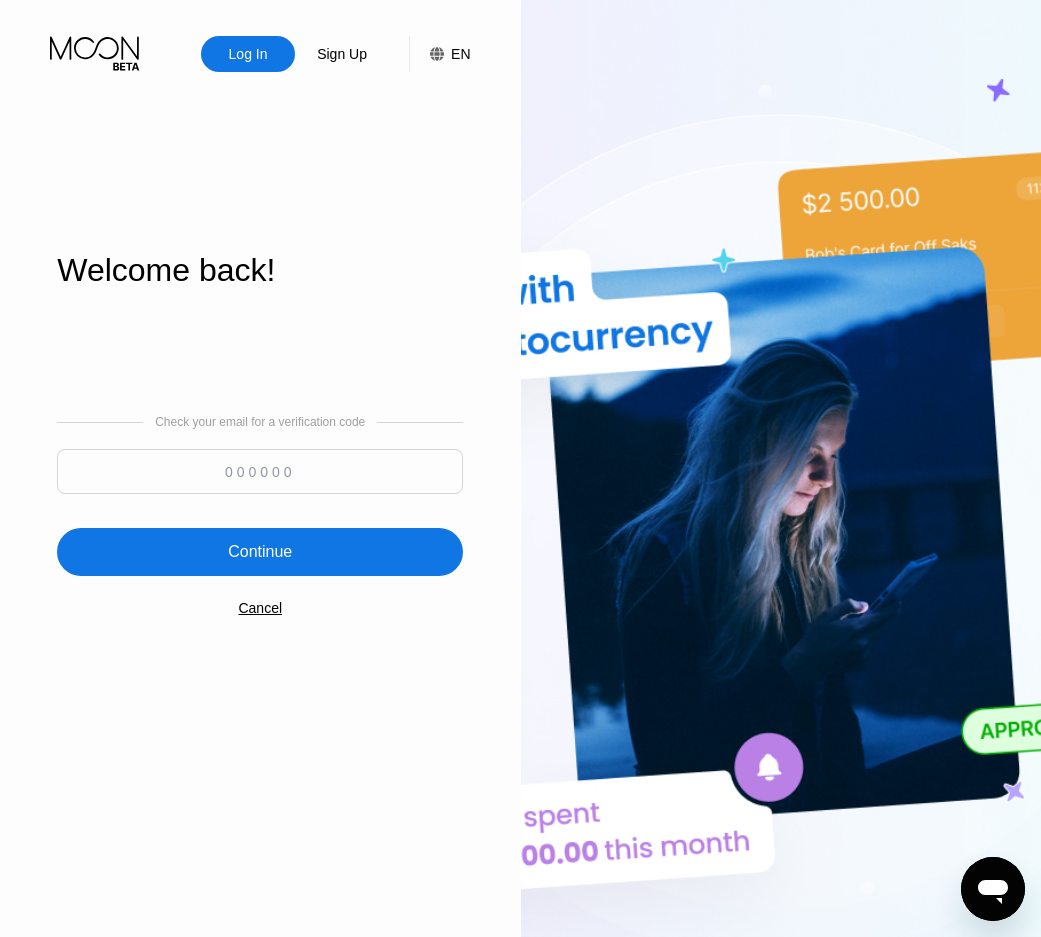 click at bounding box center (260, 471) 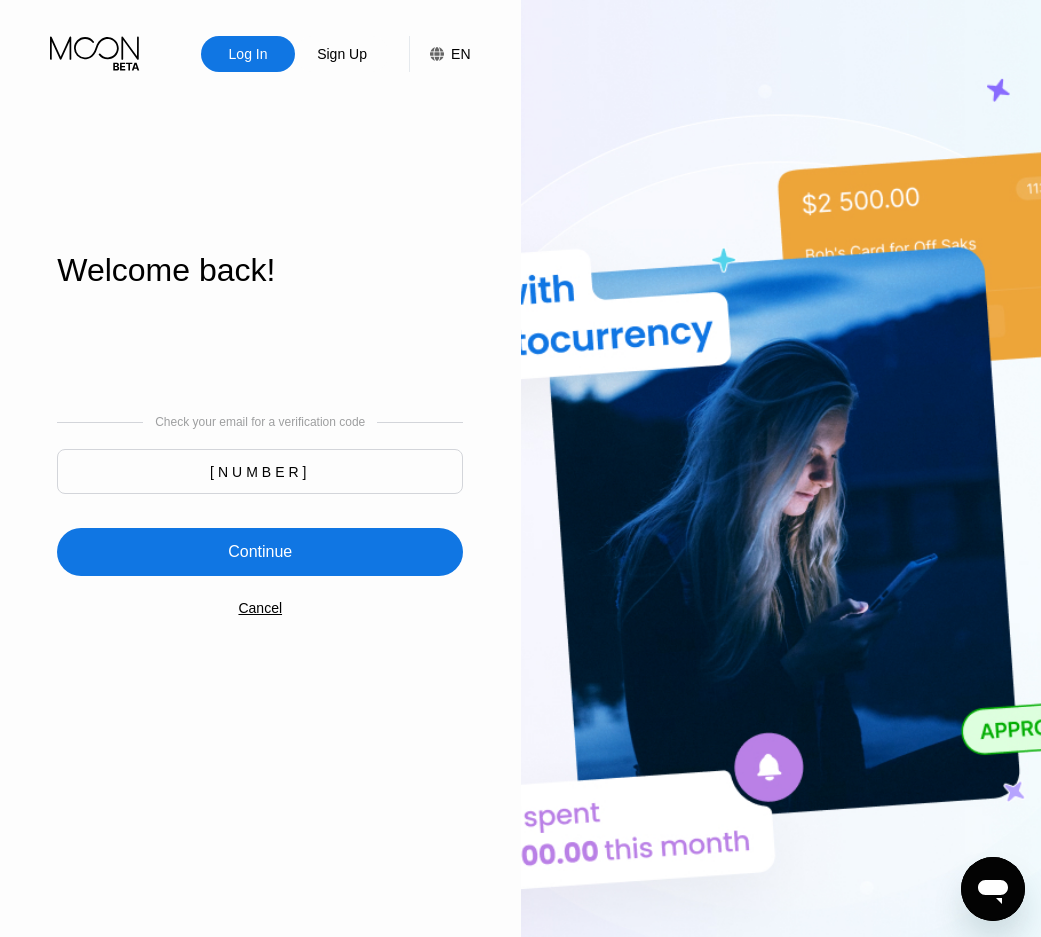 type on "[NUMBER]" 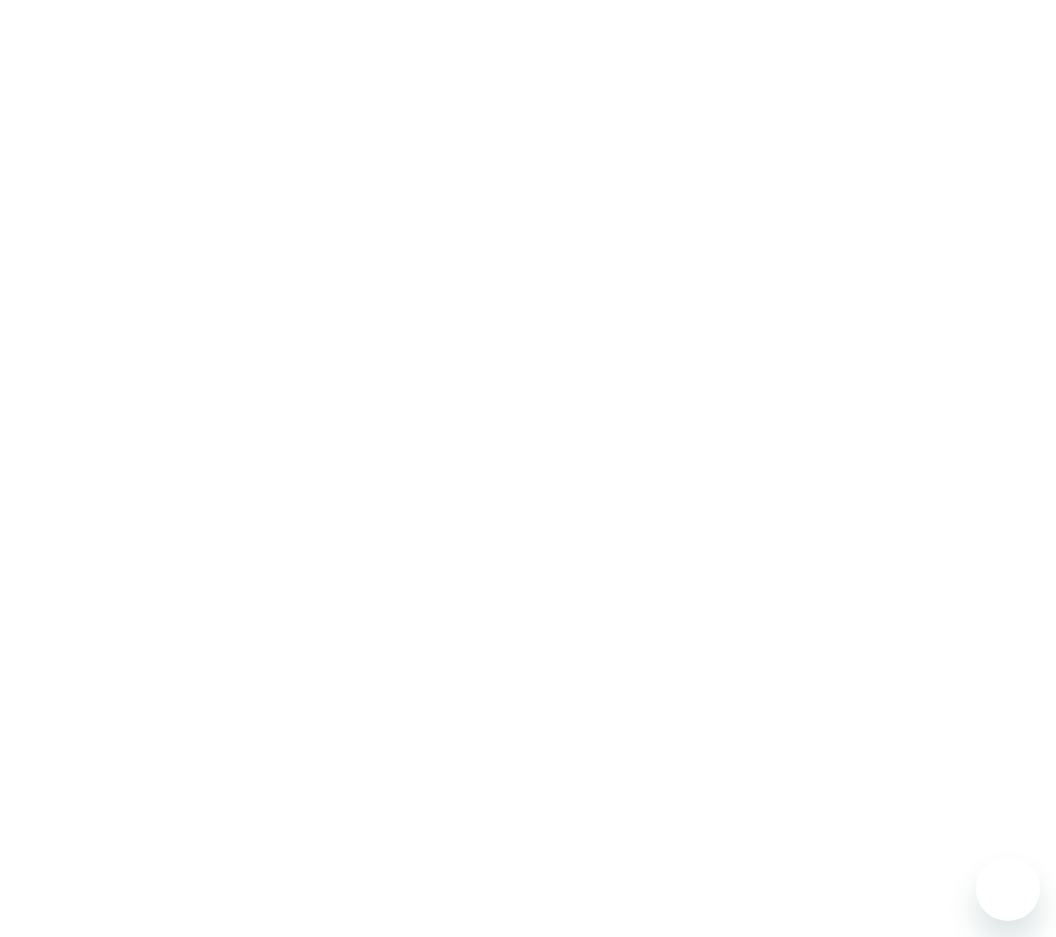 scroll, scrollTop: 0, scrollLeft: 0, axis: both 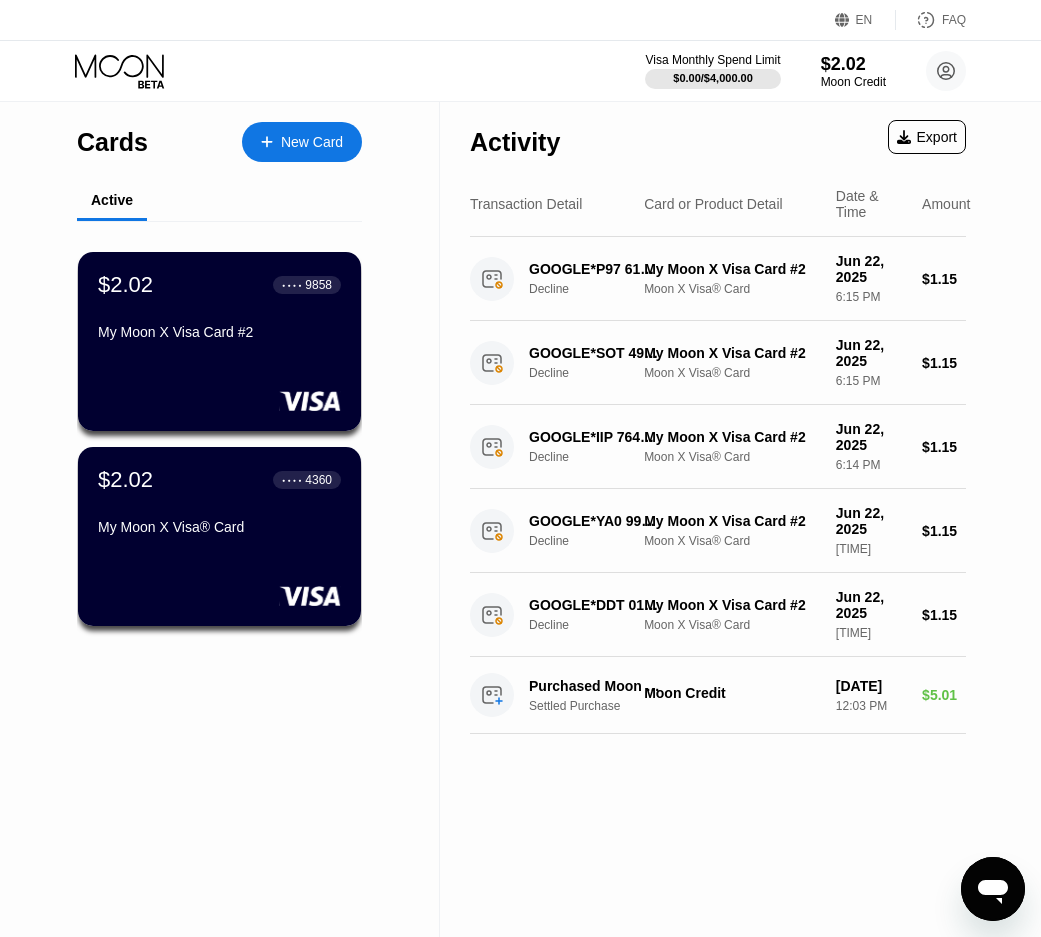 click on "$2.02 ● ● ● ● [CARD] [CARD] $2.02 ● ● ● ● [CARD]" at bounding box center [219, 444] 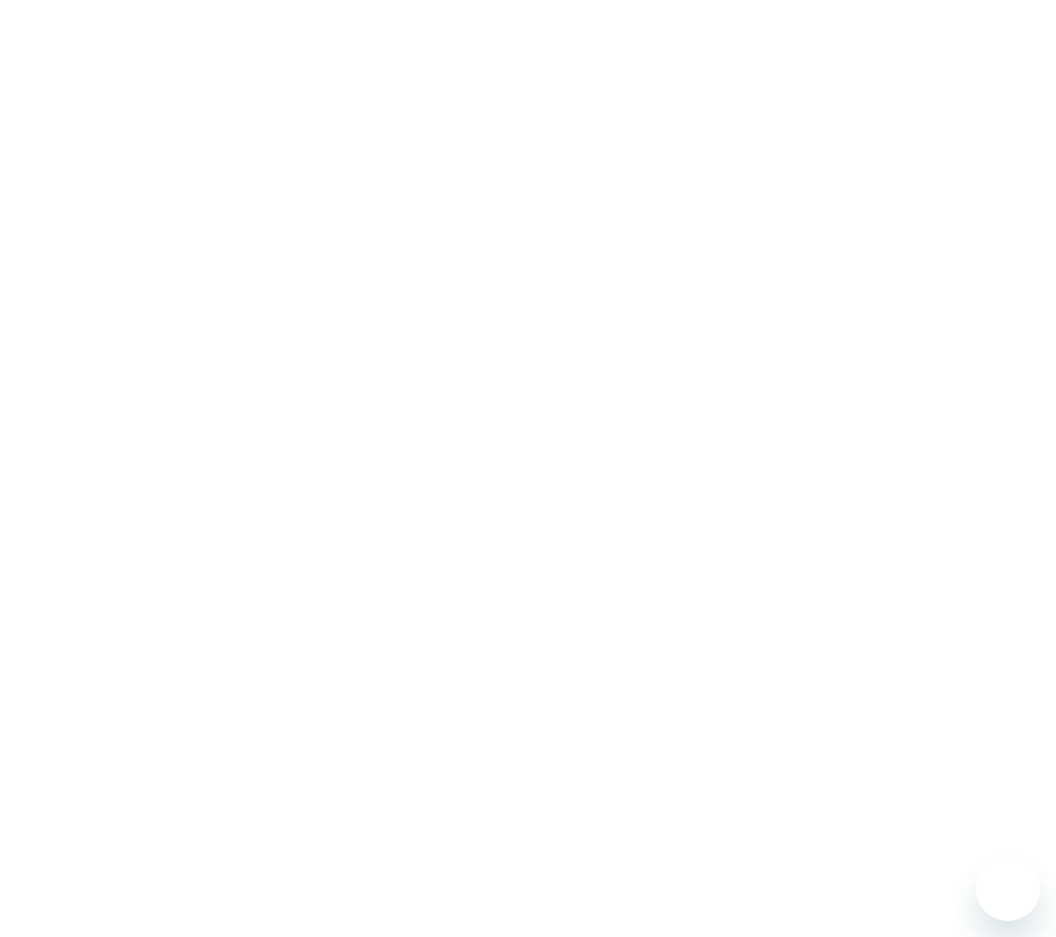 scroll, scrollTop: 0, scrollLeft: 0, axis: both 